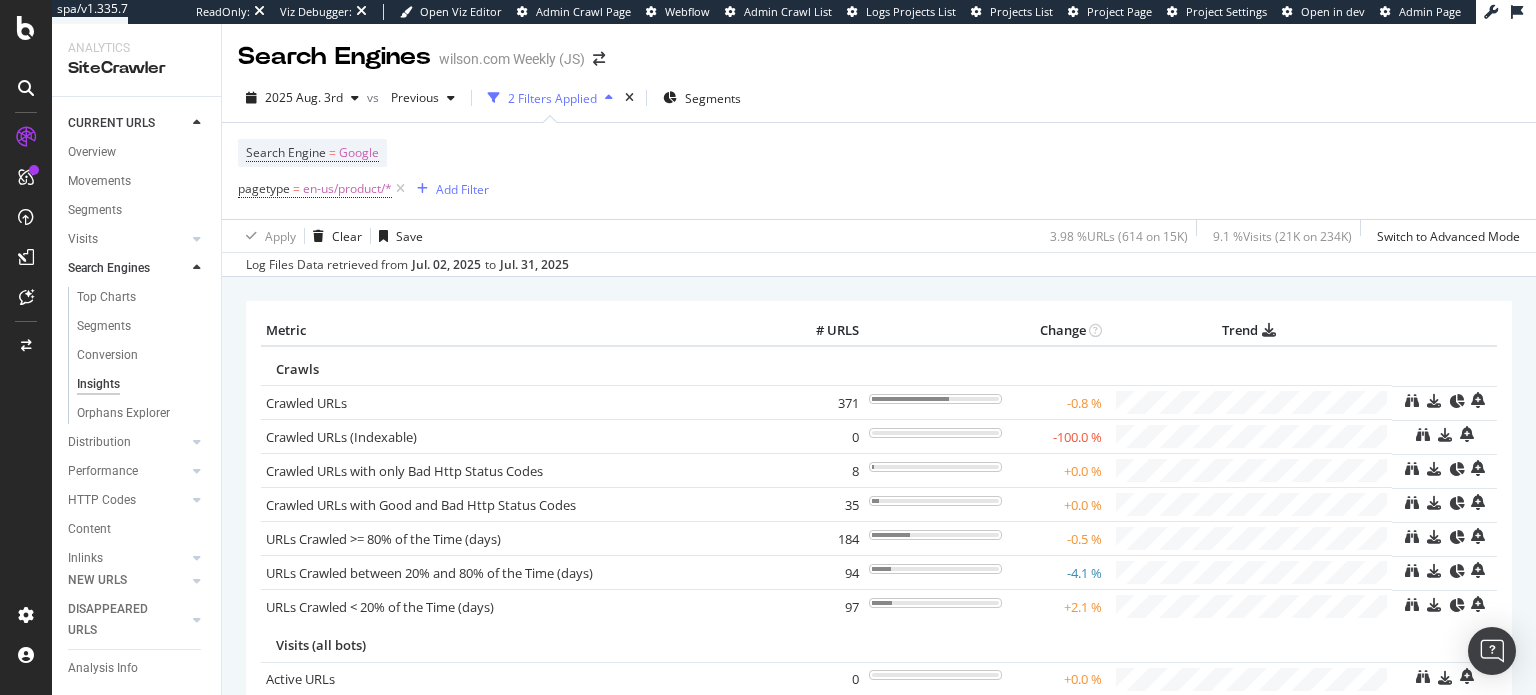 scroll, scrollTop: 0, scrollLeft: 0, axis: both 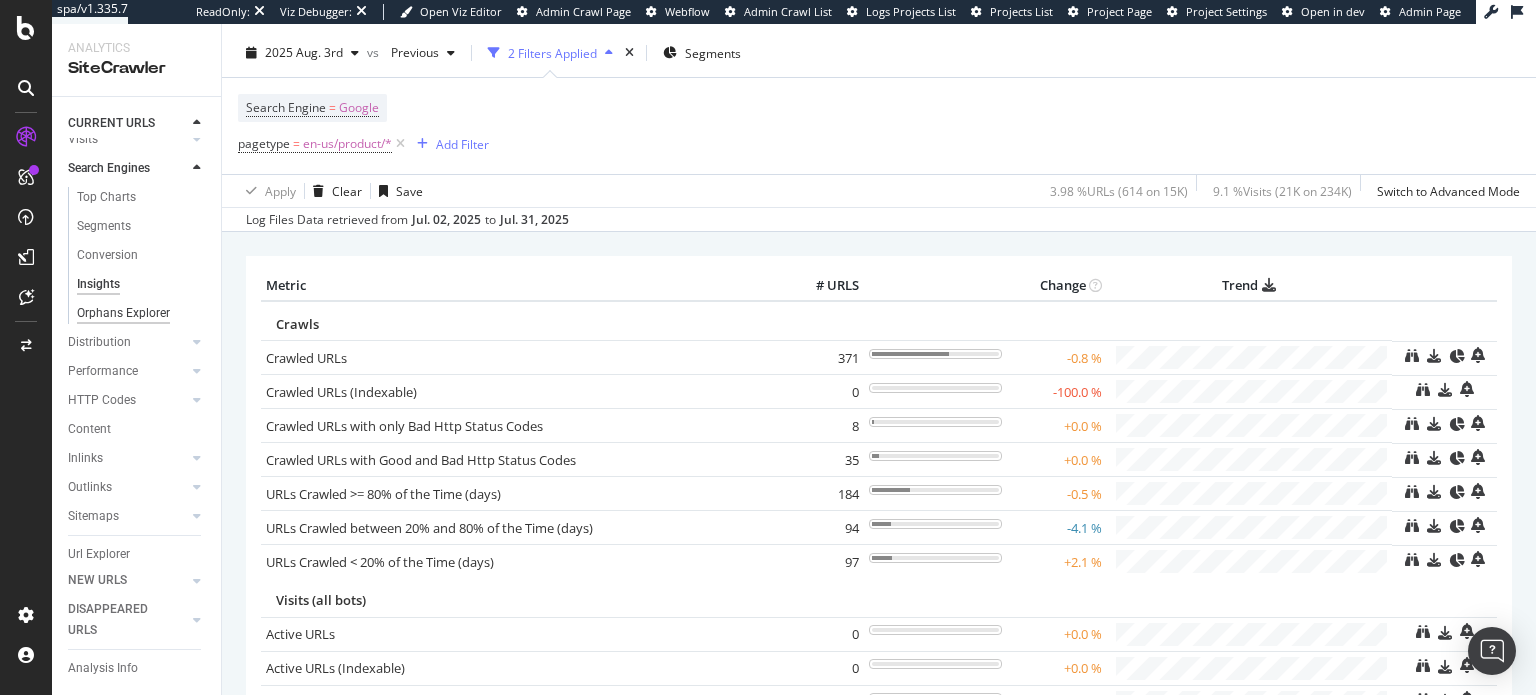 click on "Orphans Explorer" at bounding box center [123, 313] 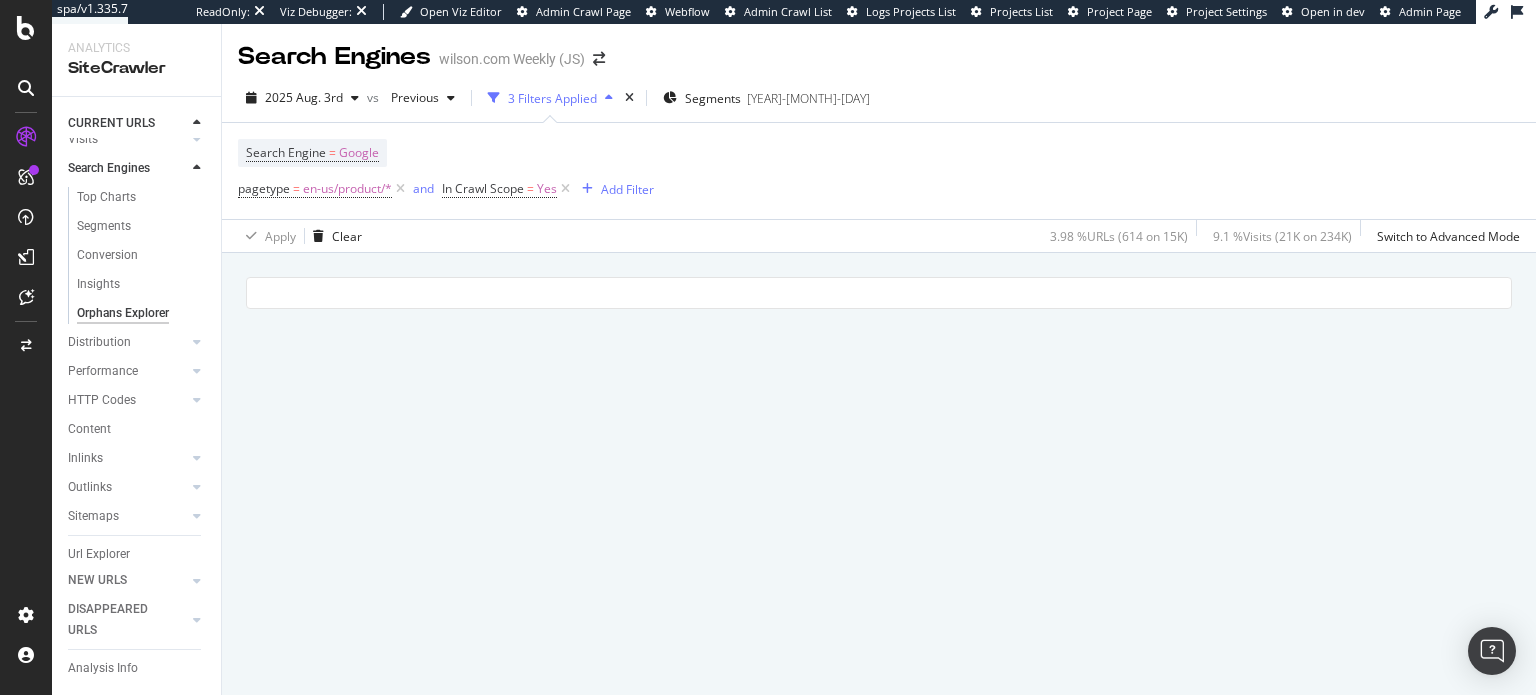 scroll, scrollTop: 0, scrollLeft: 0, axis: both 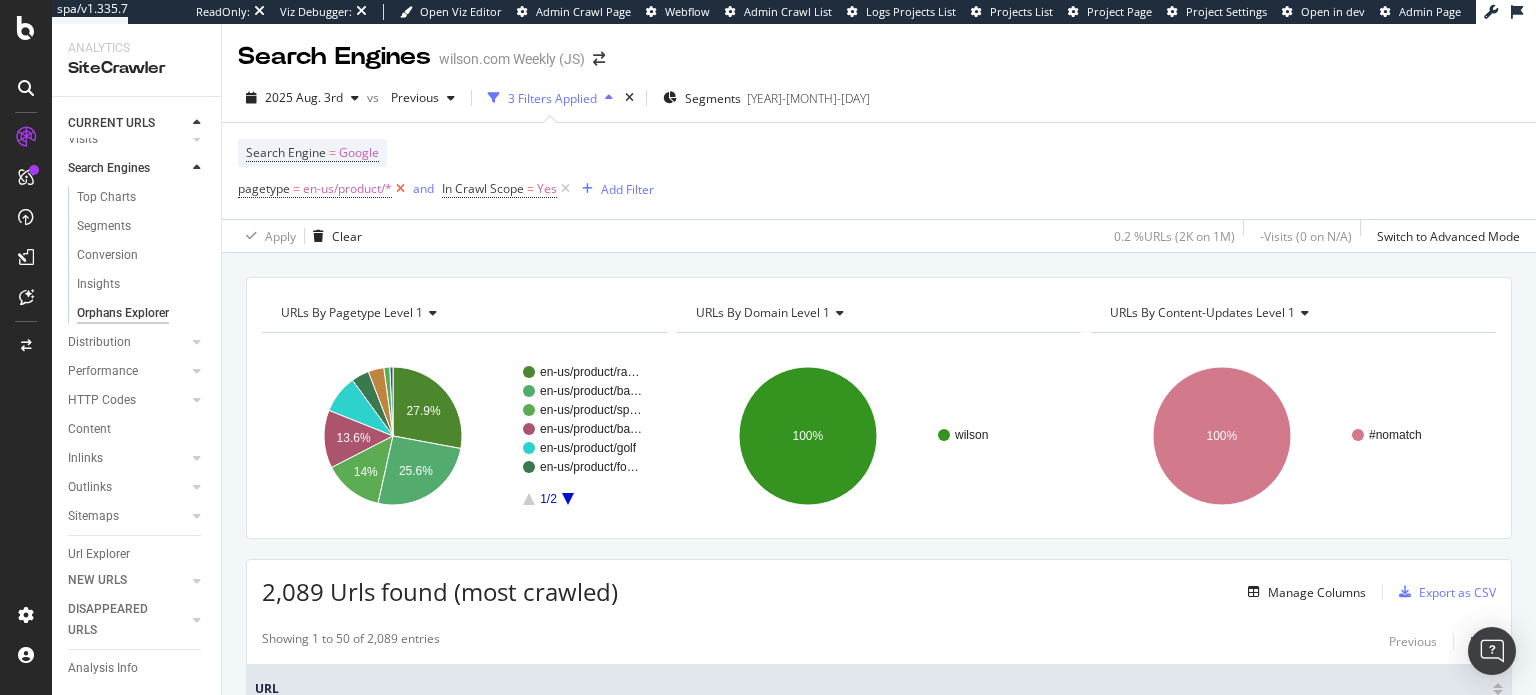 click at bounding box center (400, 189) 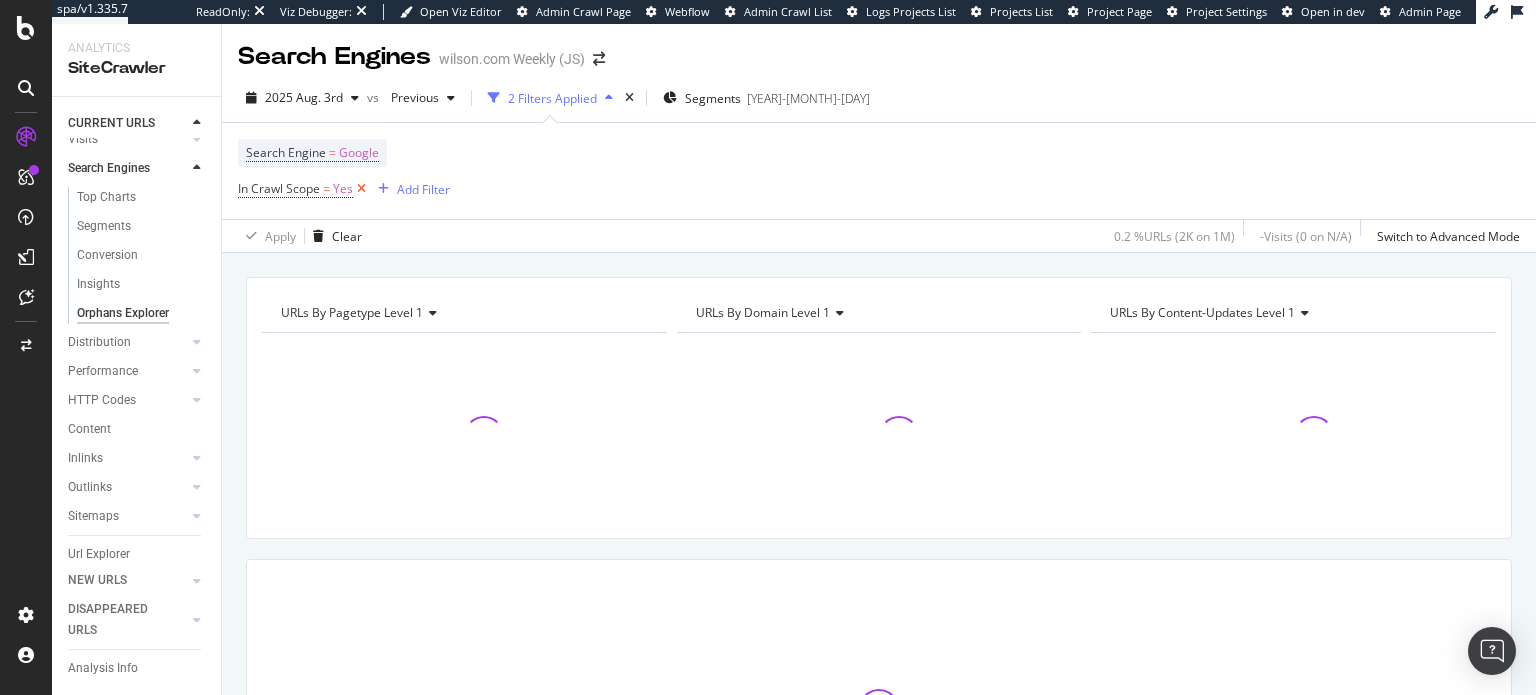 click at bounding box center (361, 189) 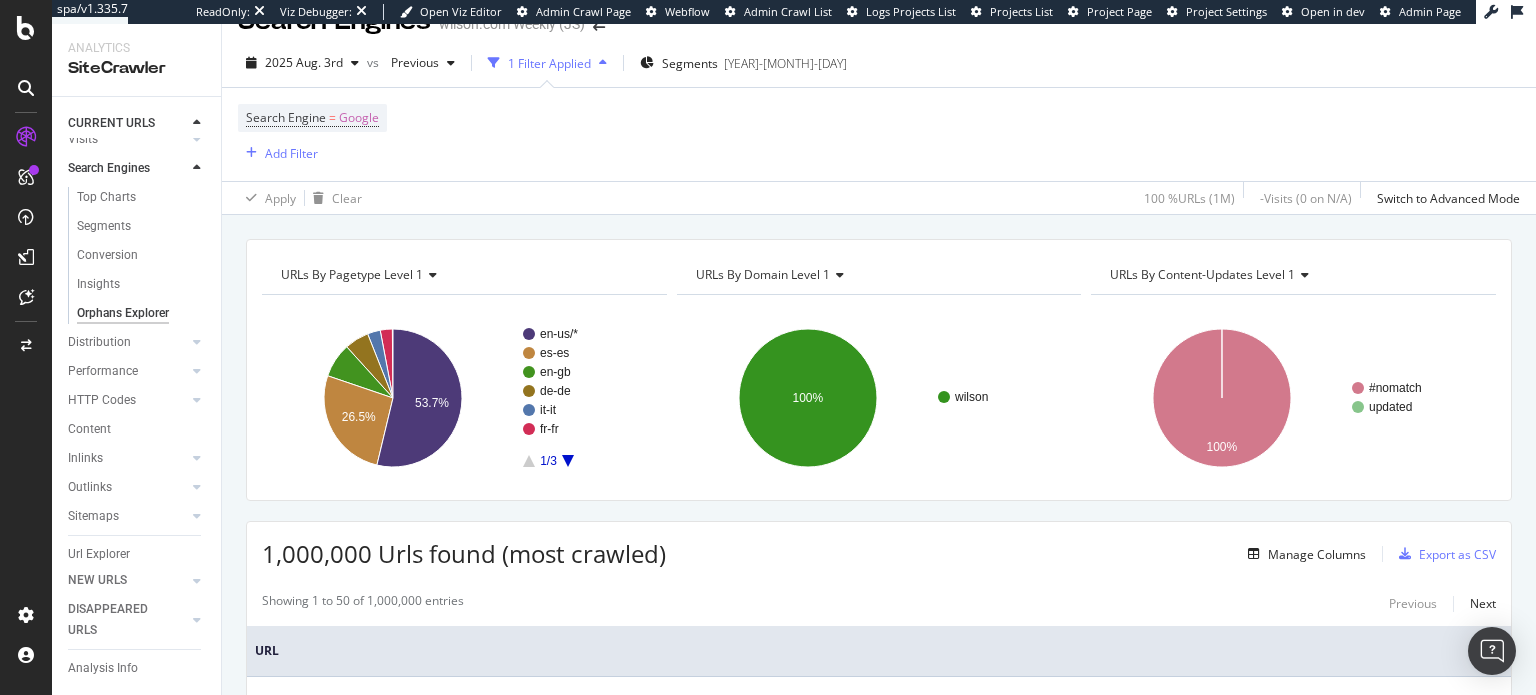 scroll, scrollTop: 0, scrollLeft: 0, axis: both 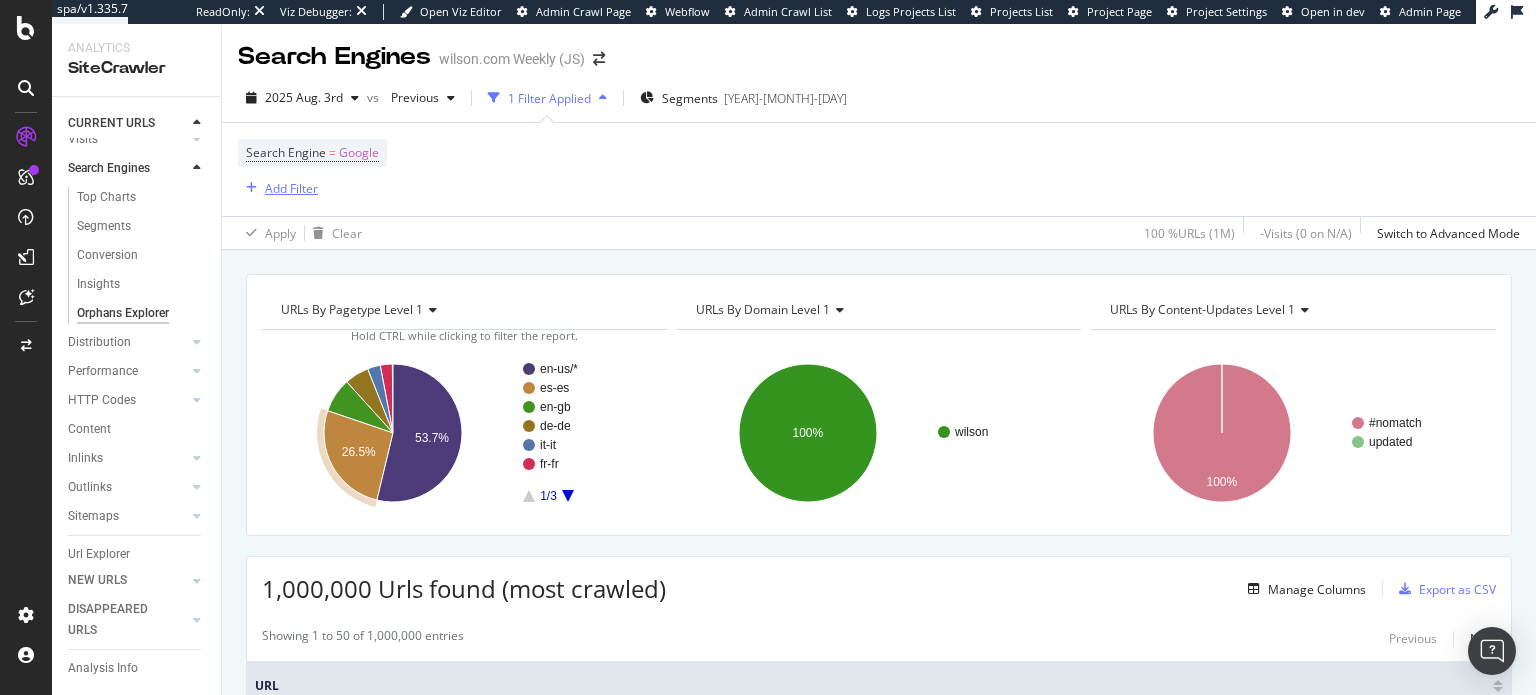 click on "Add Filter" at bounding box center (291, 188) 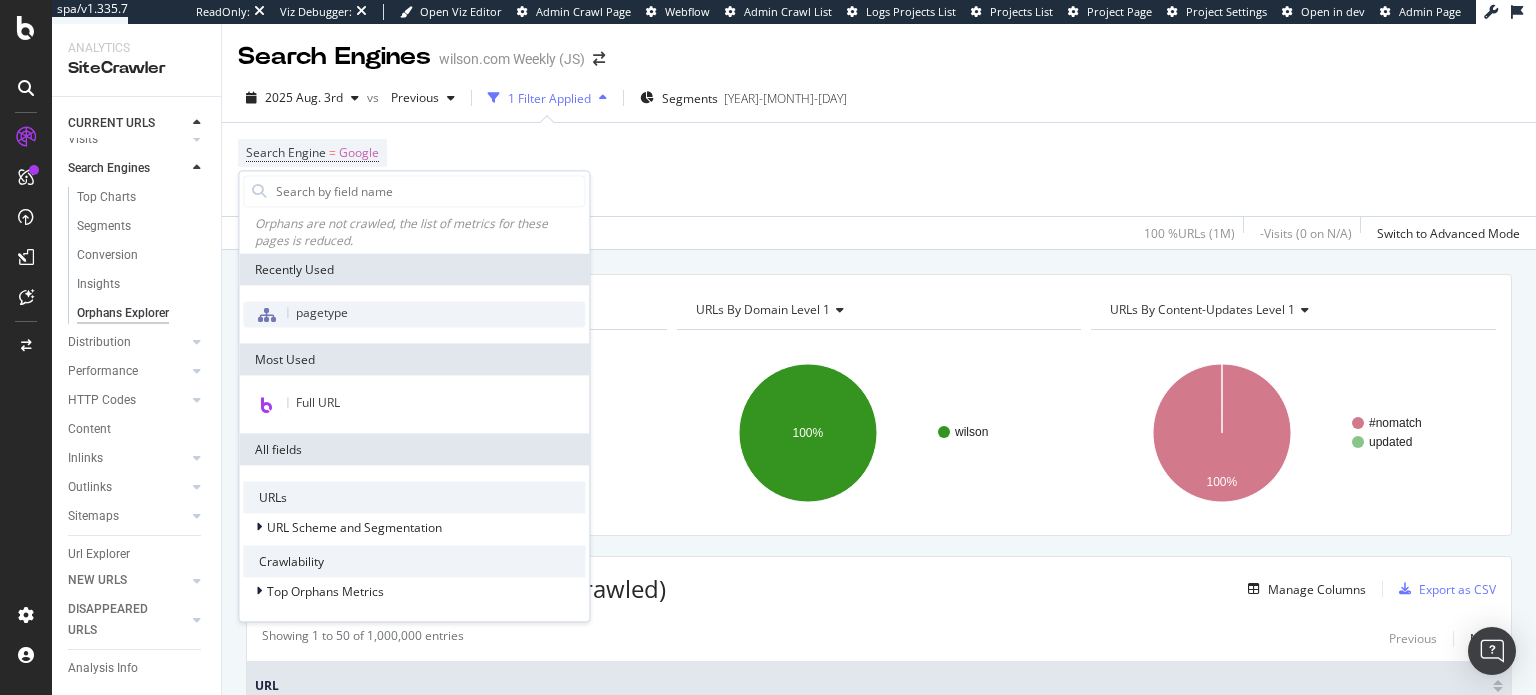 click on "pagetype" at bounding box center (414, 315) 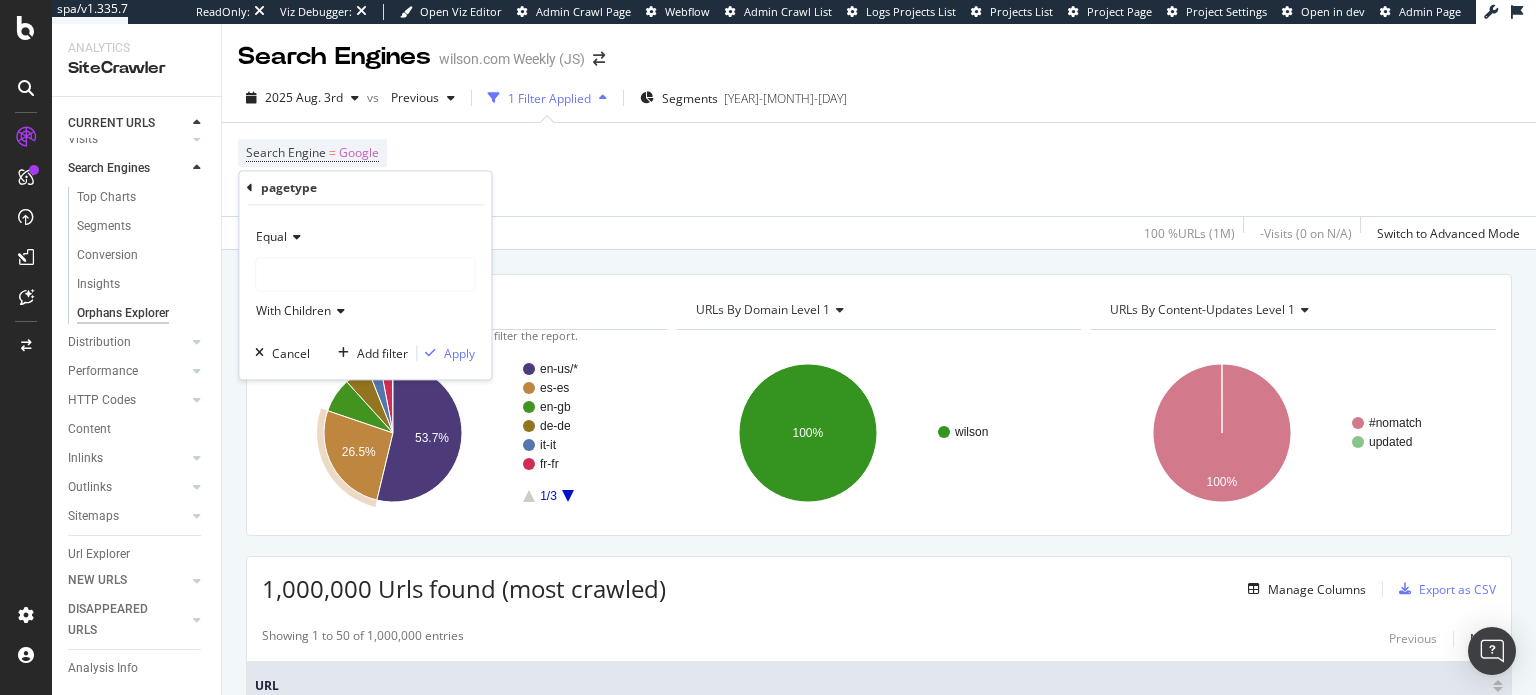 click at bounding box center (365, 275) 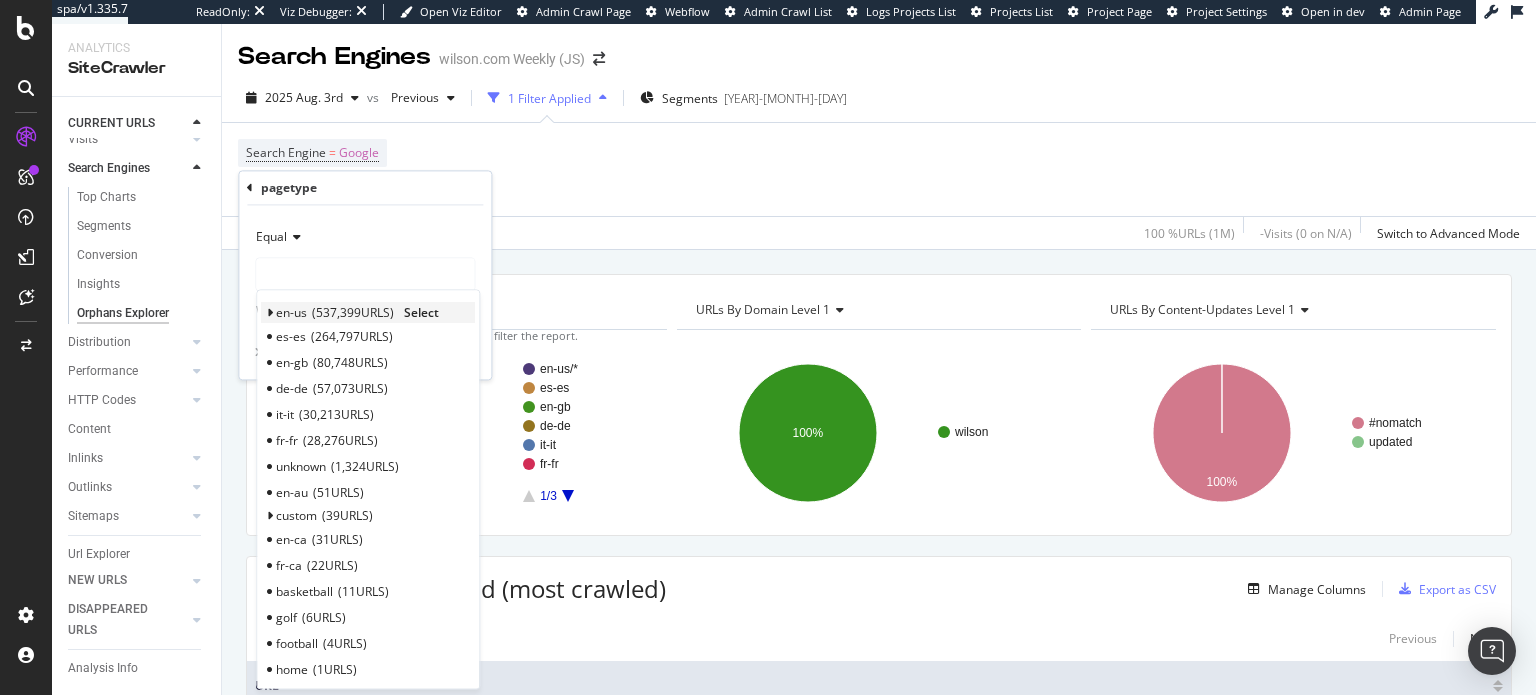 click at bounding box center [269, 314] 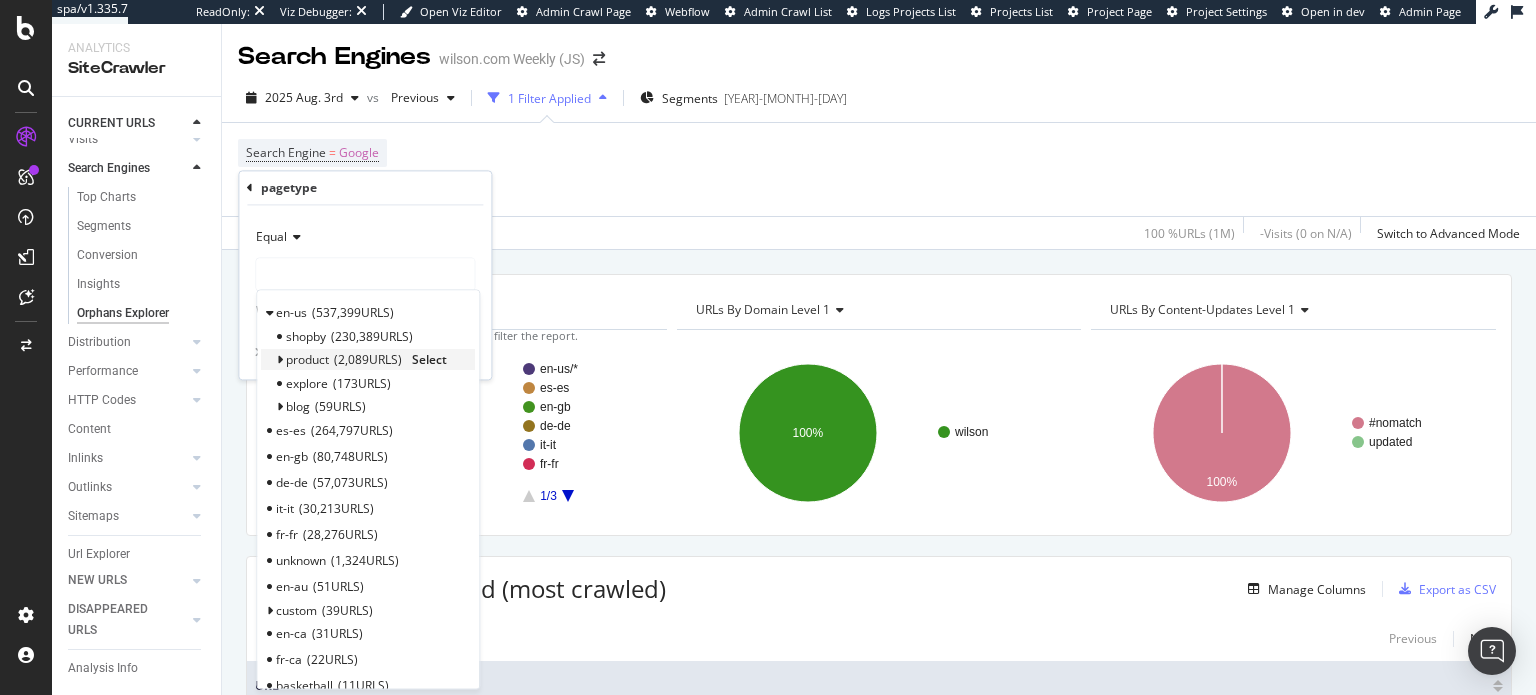 click on "product 2,089  URLS" at bounding box center (344, 360) 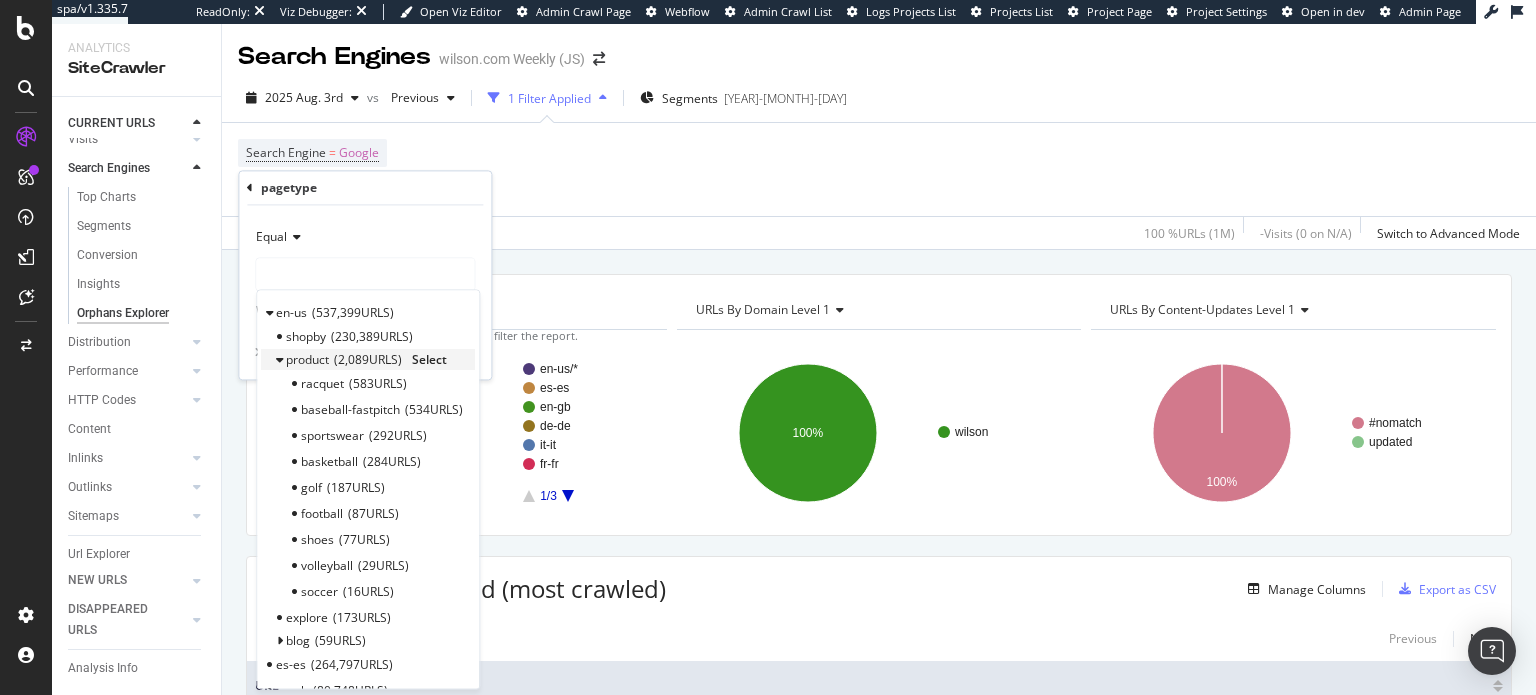 click on "2,089 URLS" at bounding box center (368, 360) 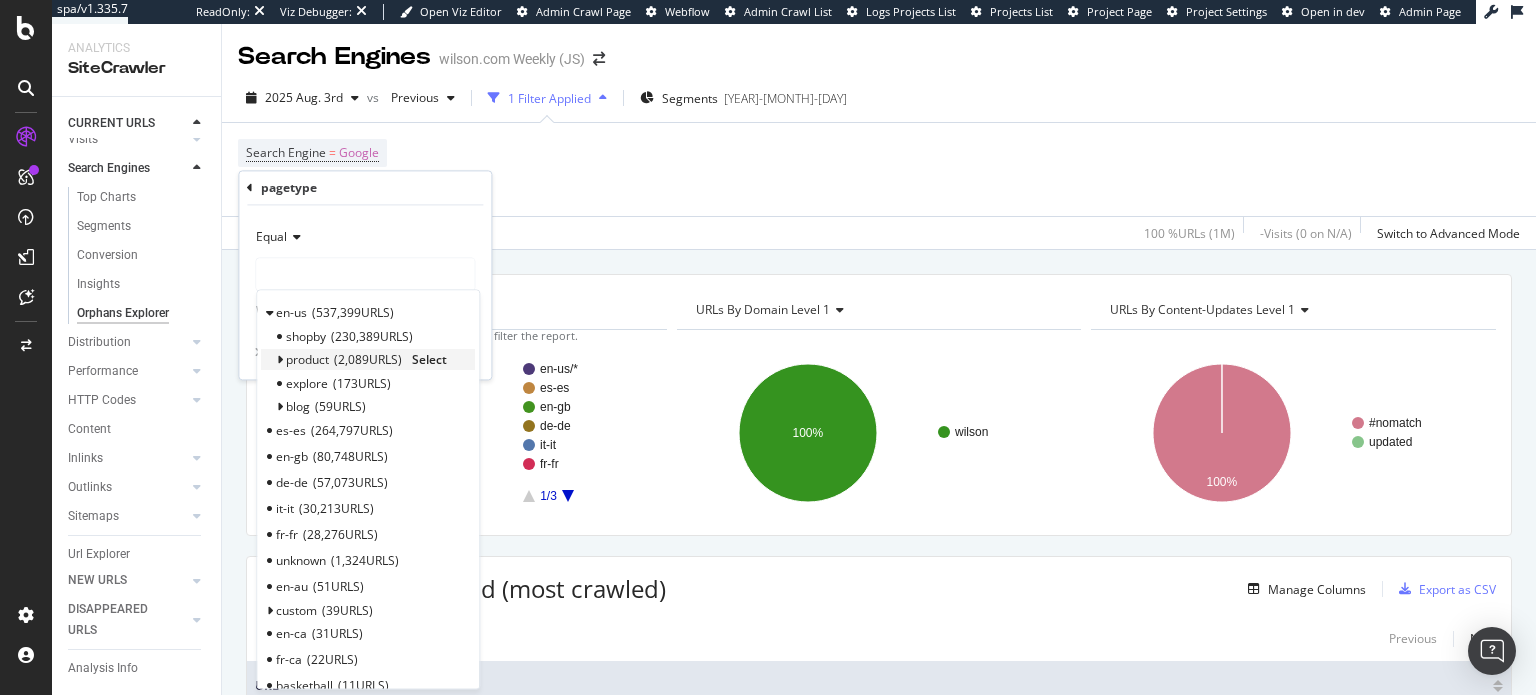 click on "Select" at bounding box center (429, 360) 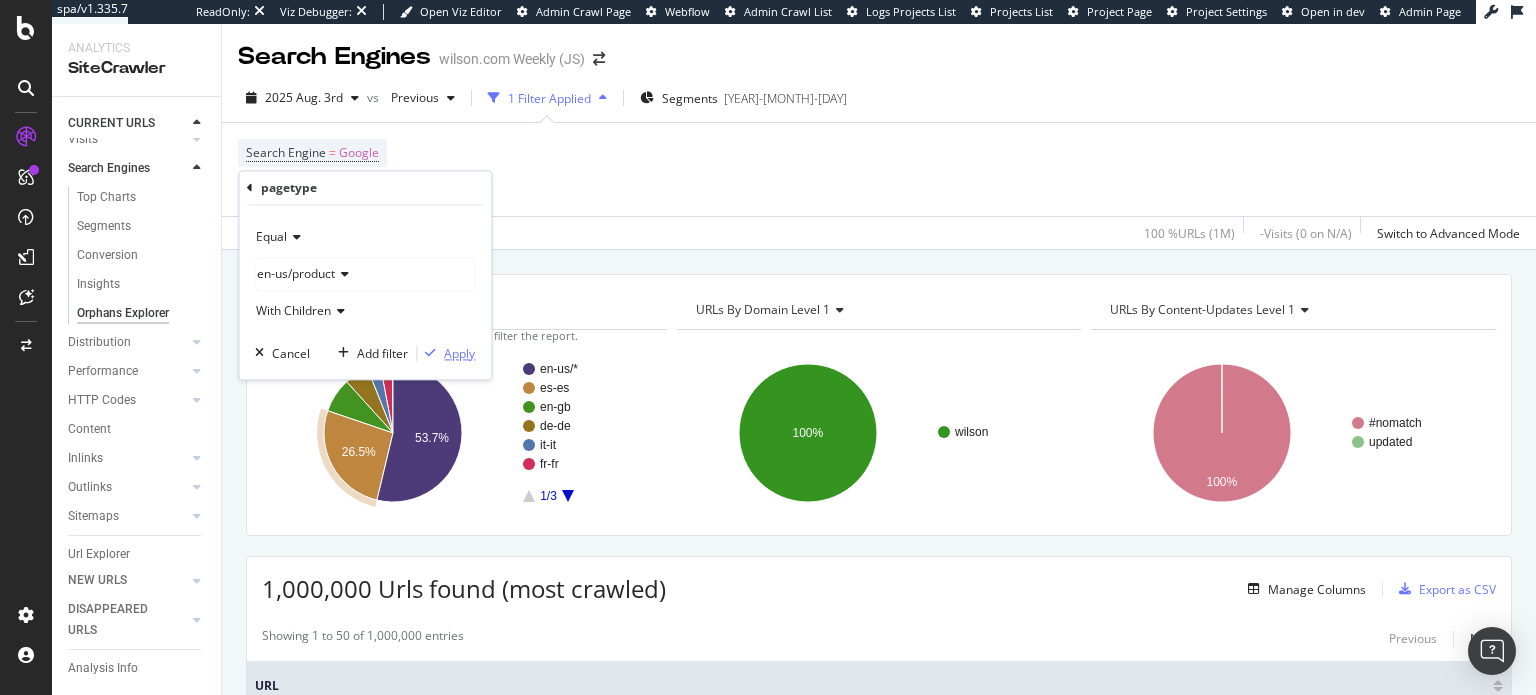 click at bounding box center [430, 354] 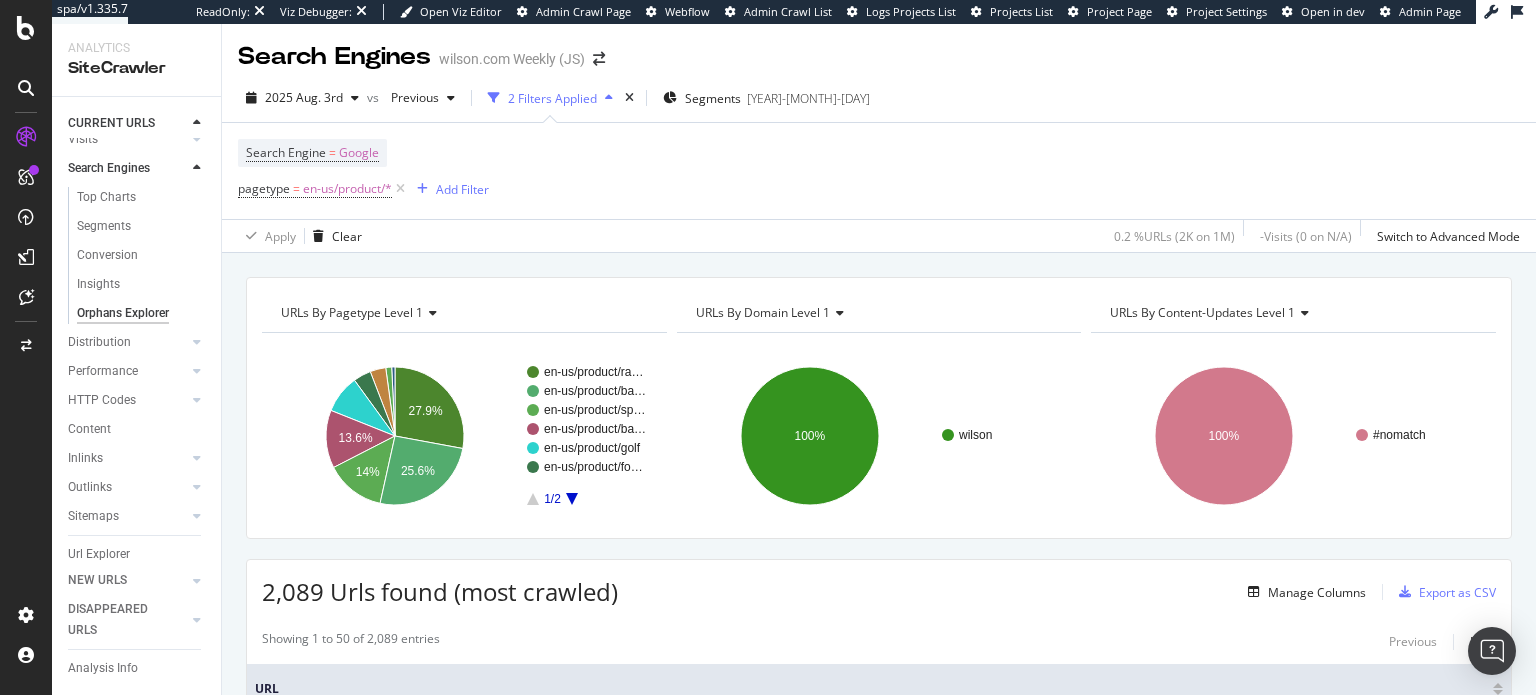 scroll, scrollTop: 0, scrollLeft: 0, axis: both 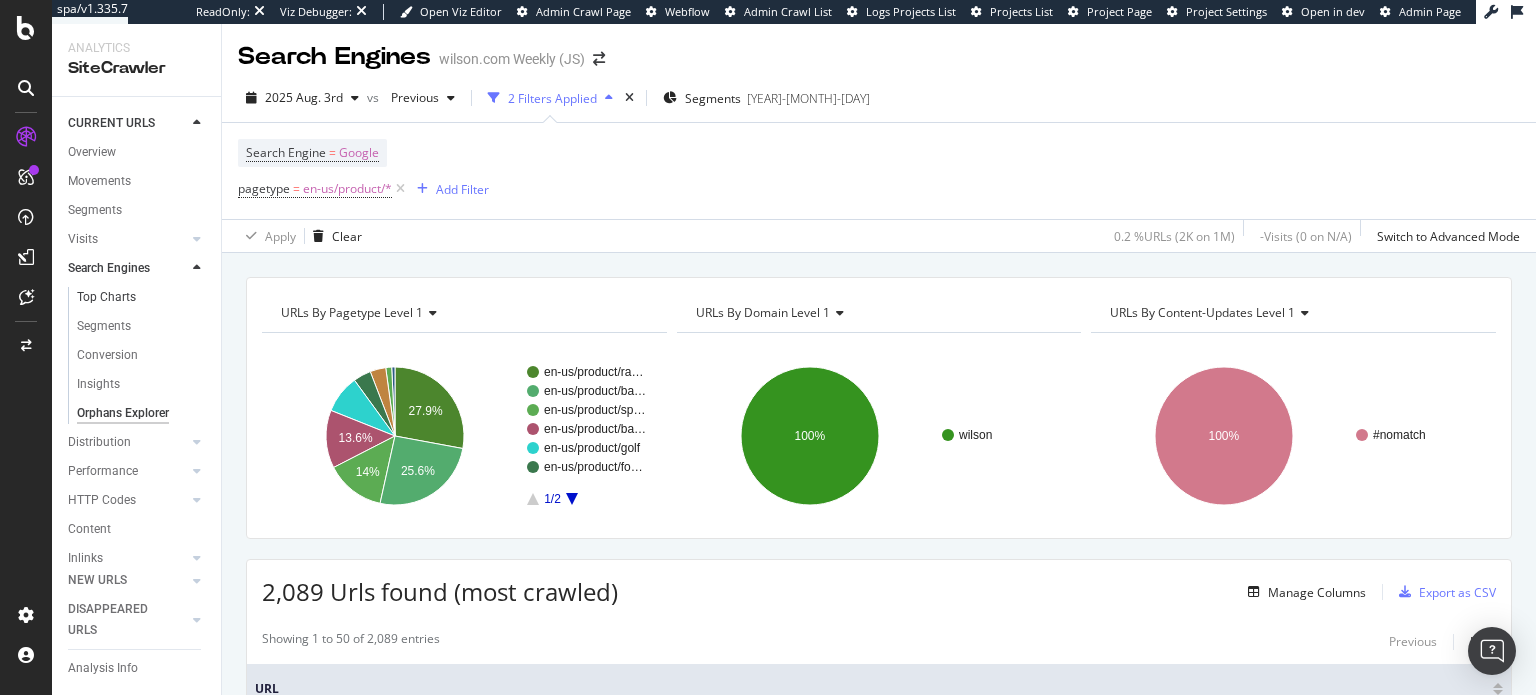 click on "Top Charts" at bounding box center [142, 297] 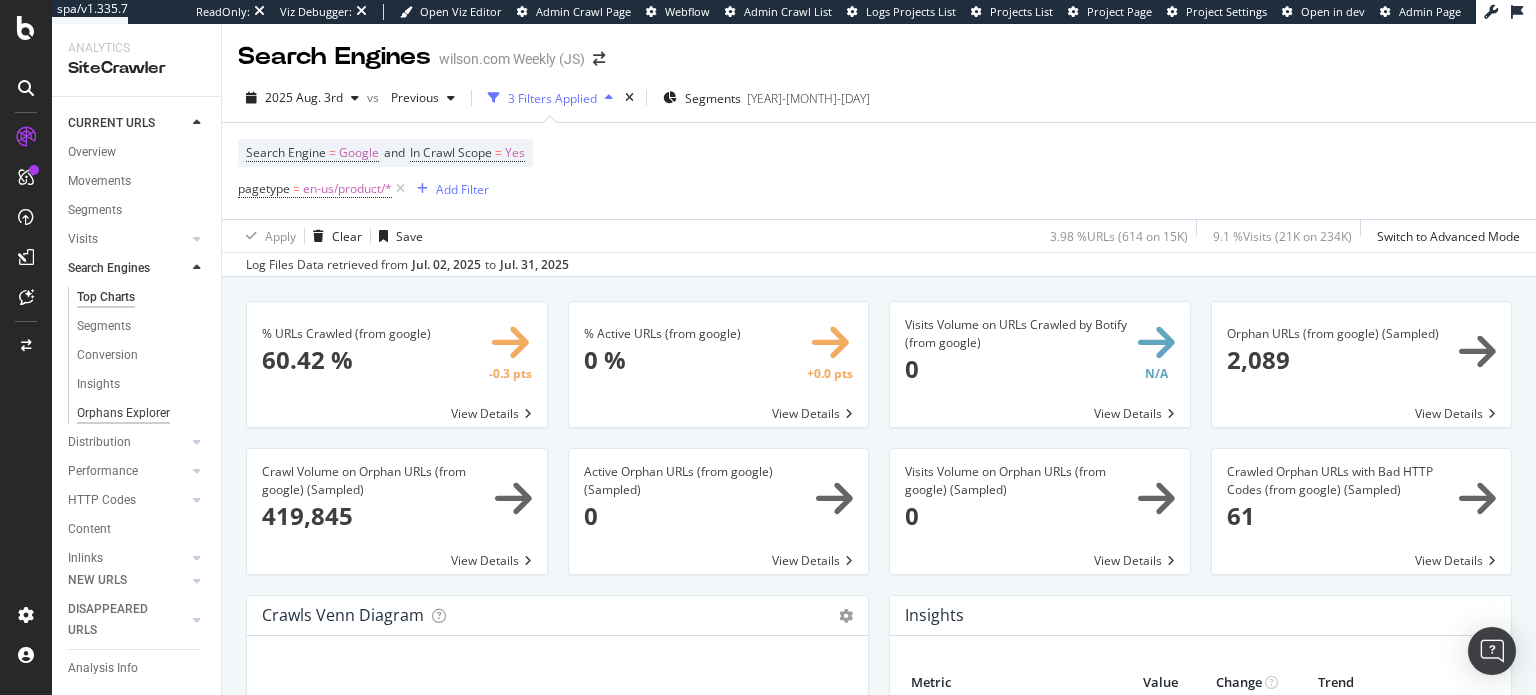 click on "Orphans Explorer" at bounding box center (123, 413) 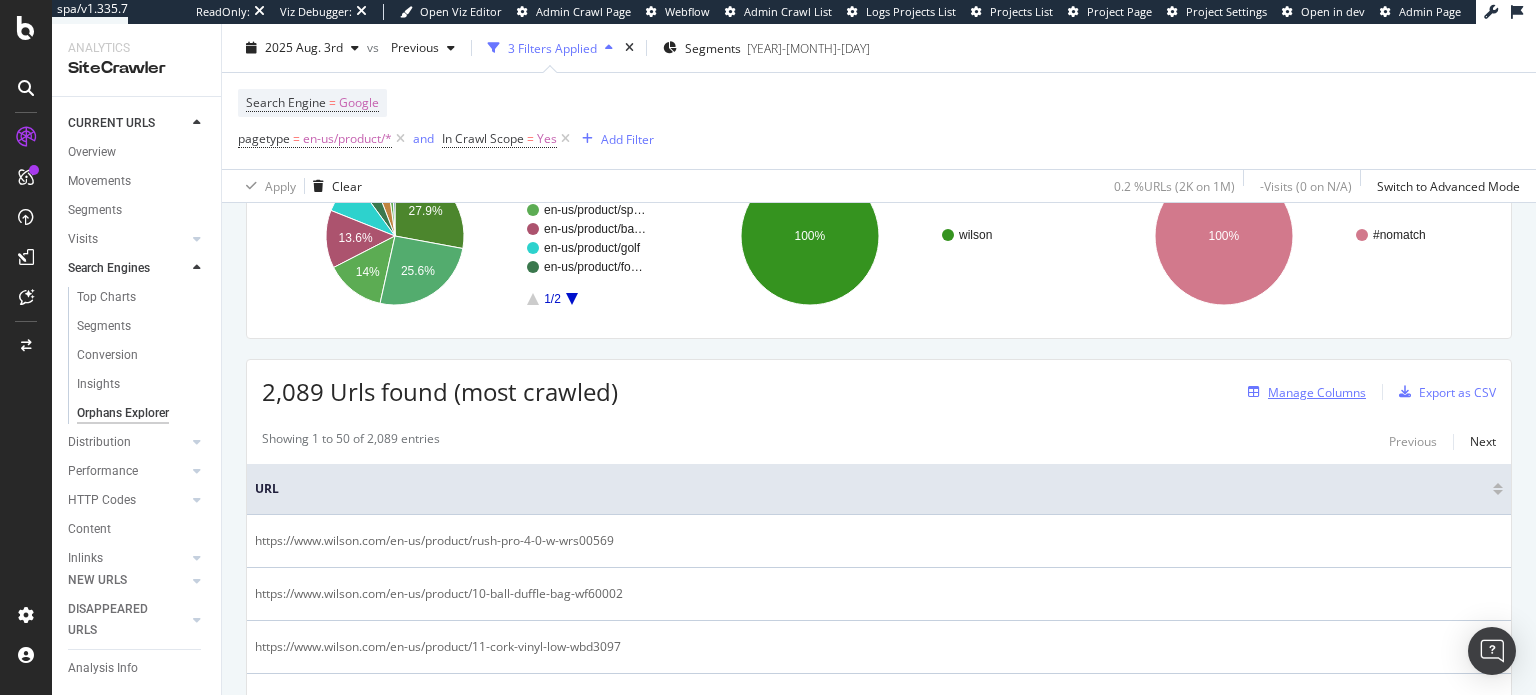 scroll, scrollTop: 200, scrollLeft: 0, axis: vertical 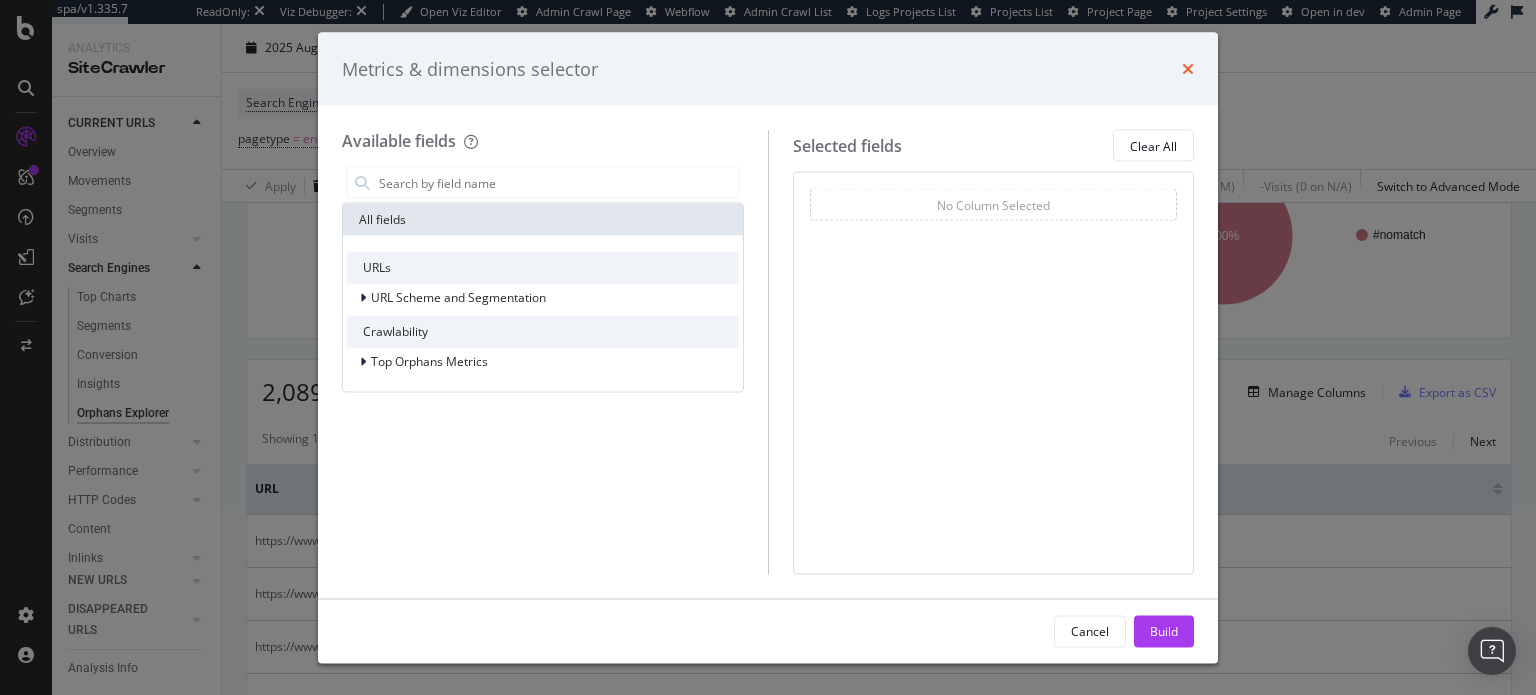 click at bounding box center [1188, 69] 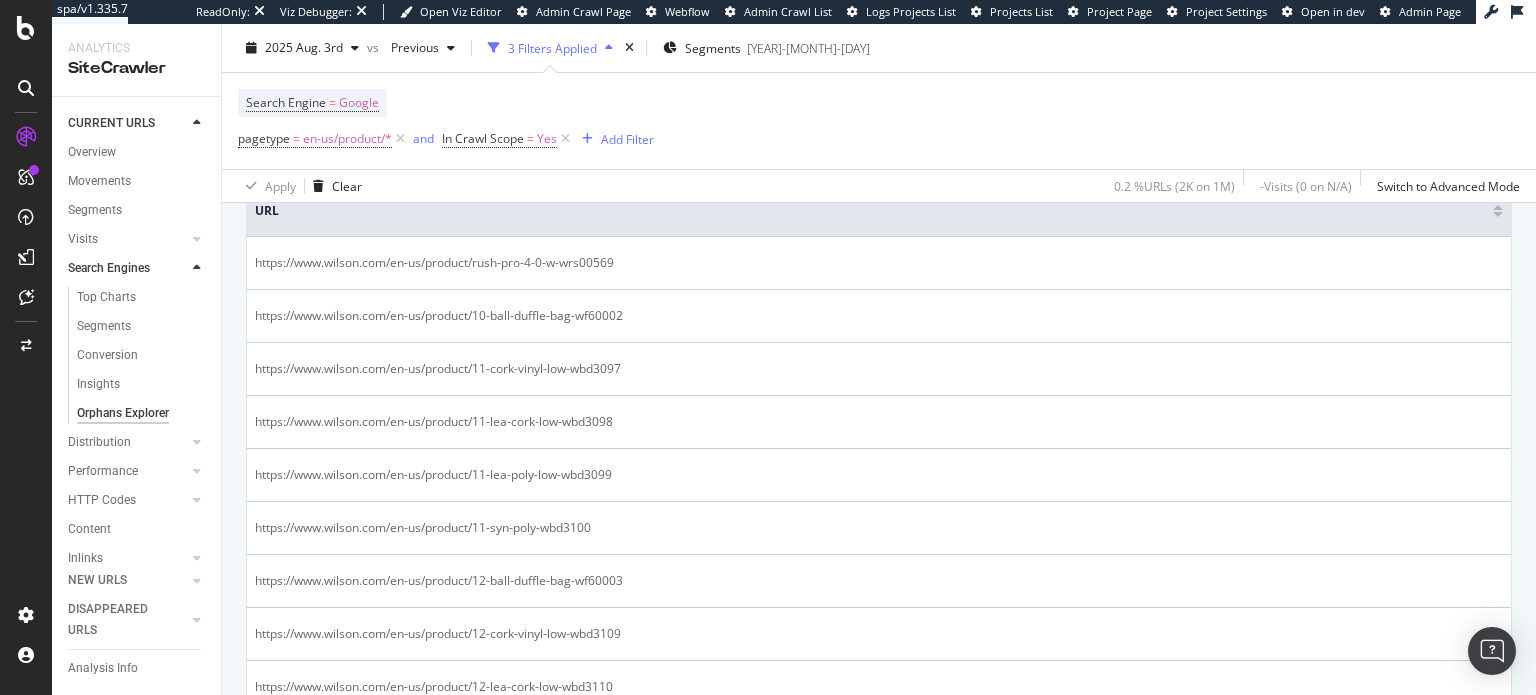 scroll, scrollTop: 600, scrollLeft: 0, axis: vertical 